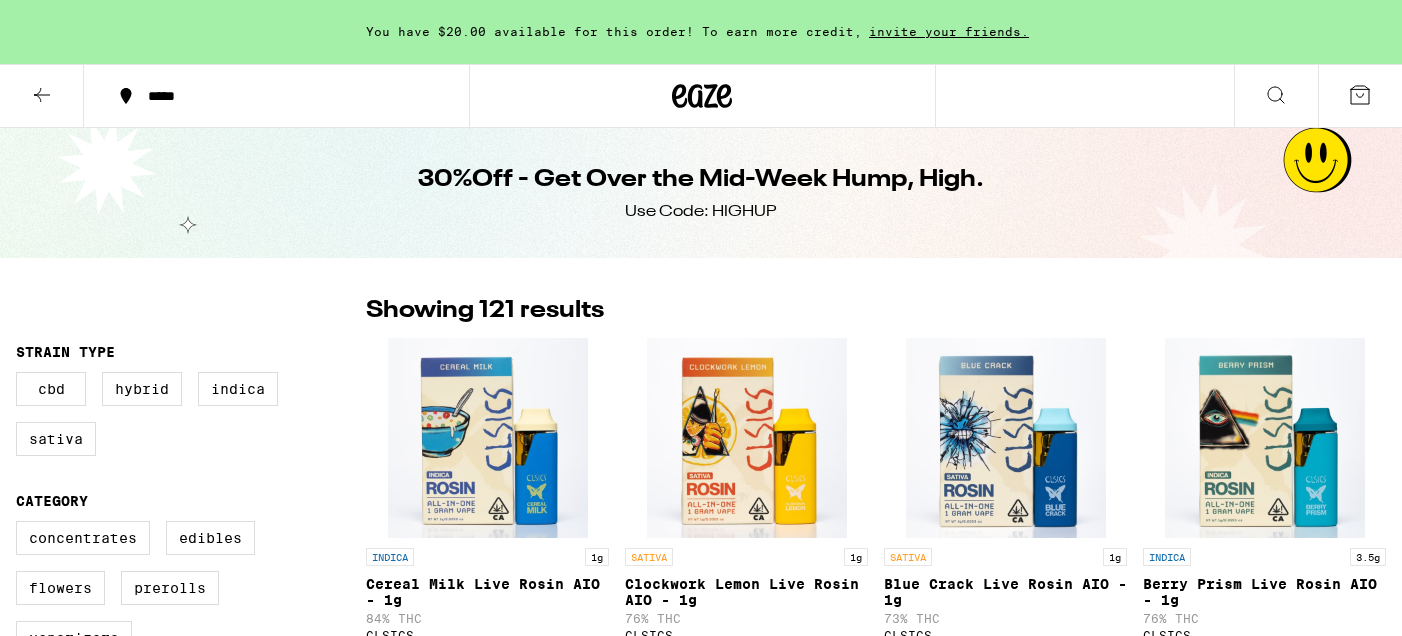 scroll, scrollTop: 0, scrollLeft: 0, axis: both 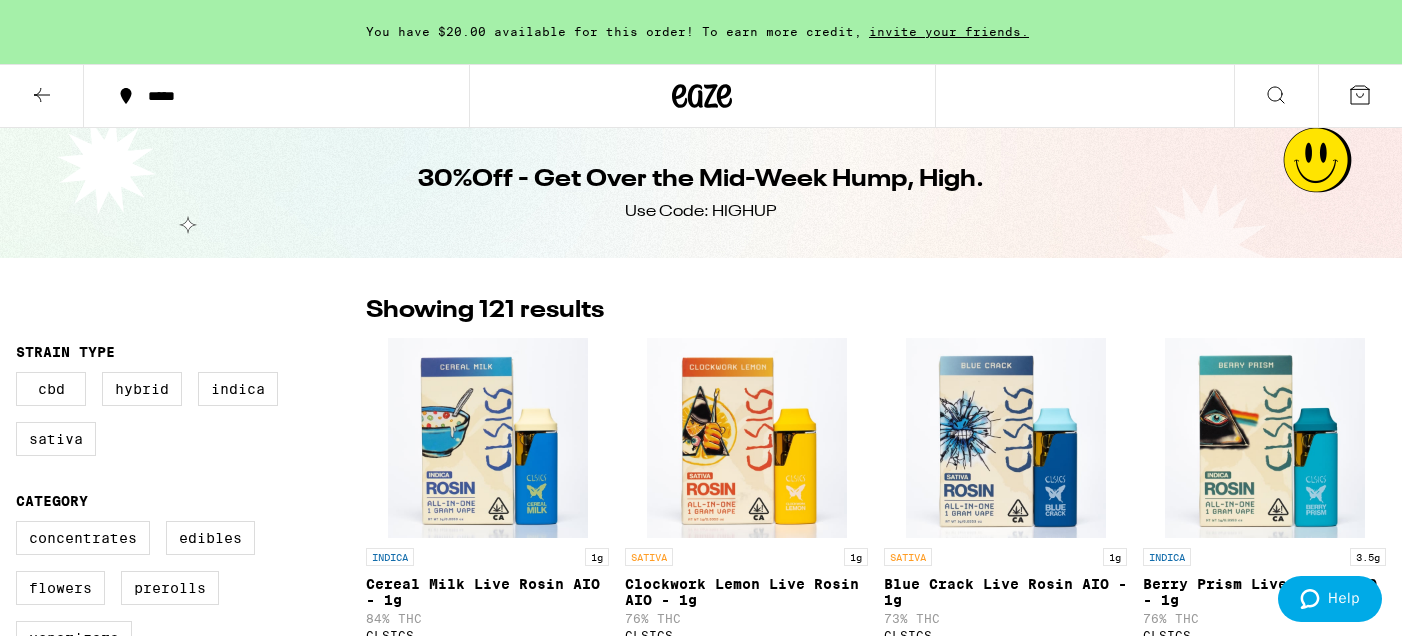 click on "*****" at bounding box center (276, 96) 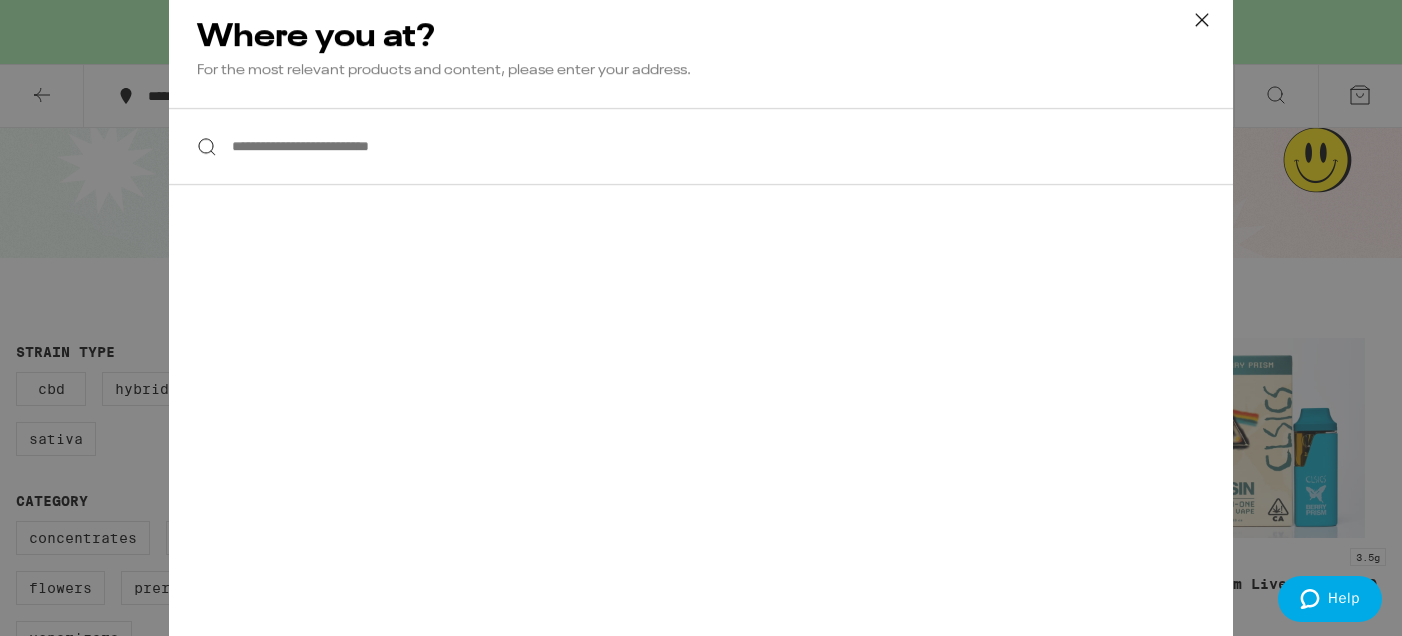 scroll, scrollTop: 0, scrollLeft: 0, axis: both 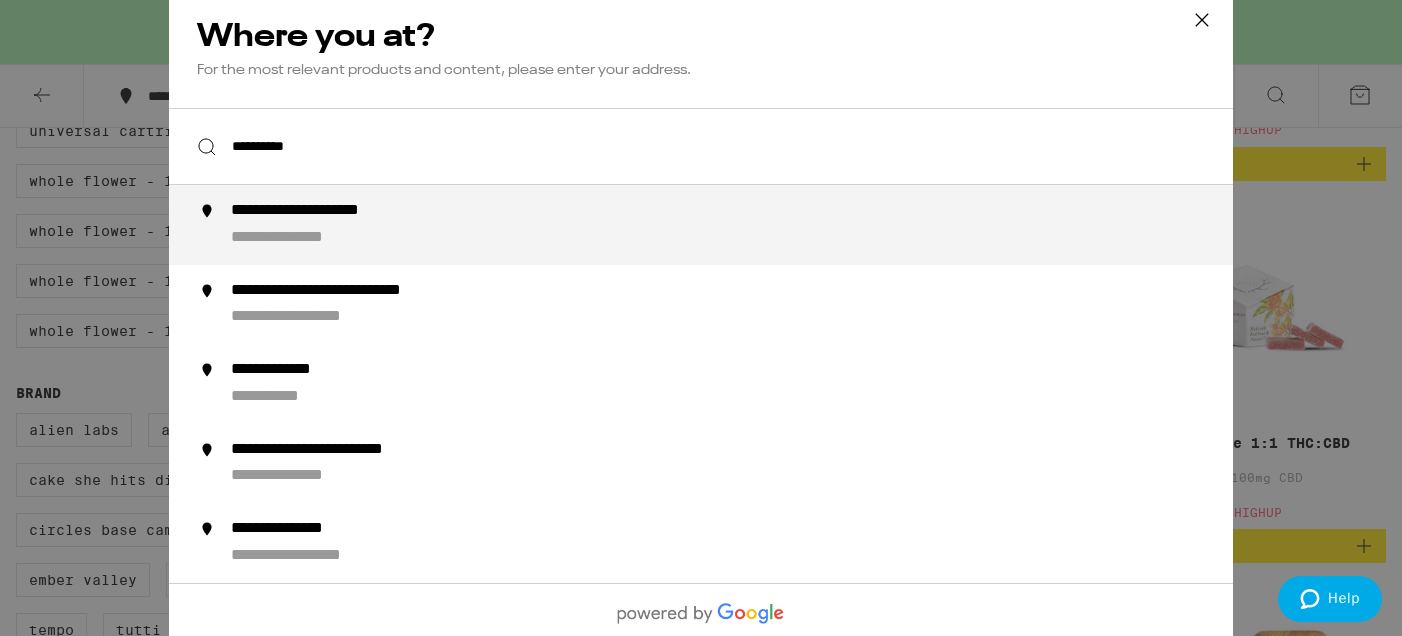 click on "**********" at bounding box center [308, 238] 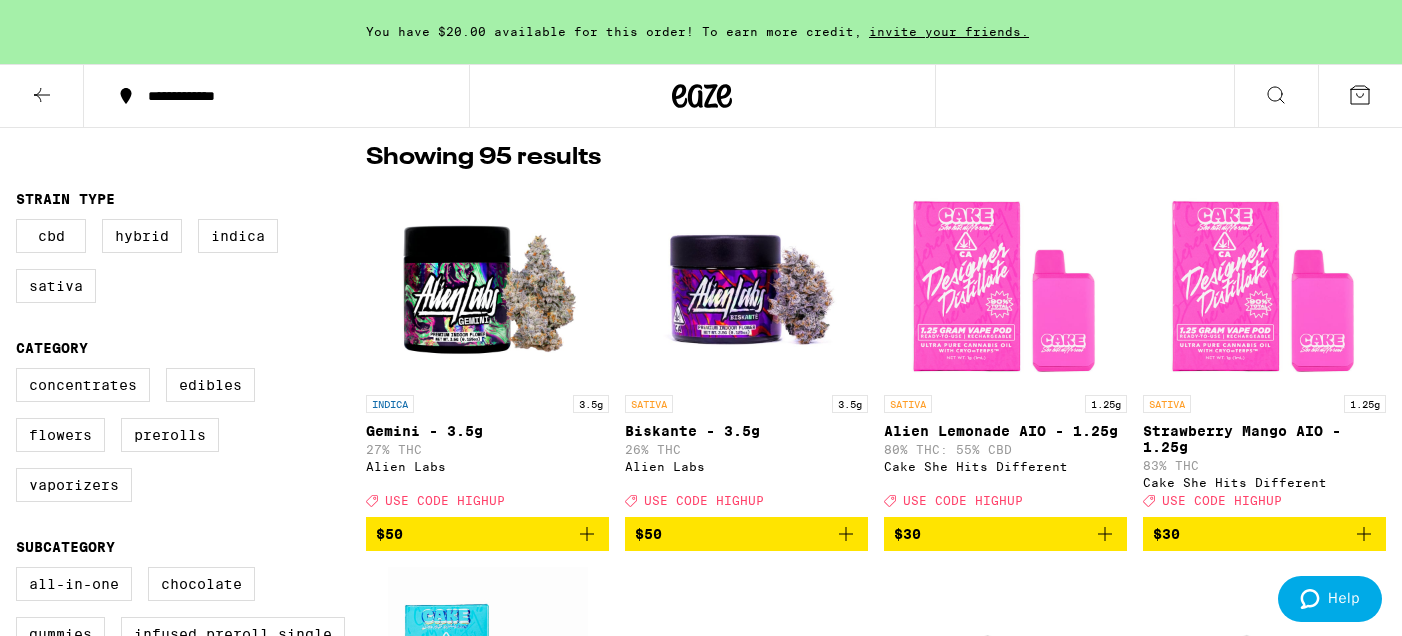 scroll, scrollTop: 183, scrollLeft: 0, axis: vertical 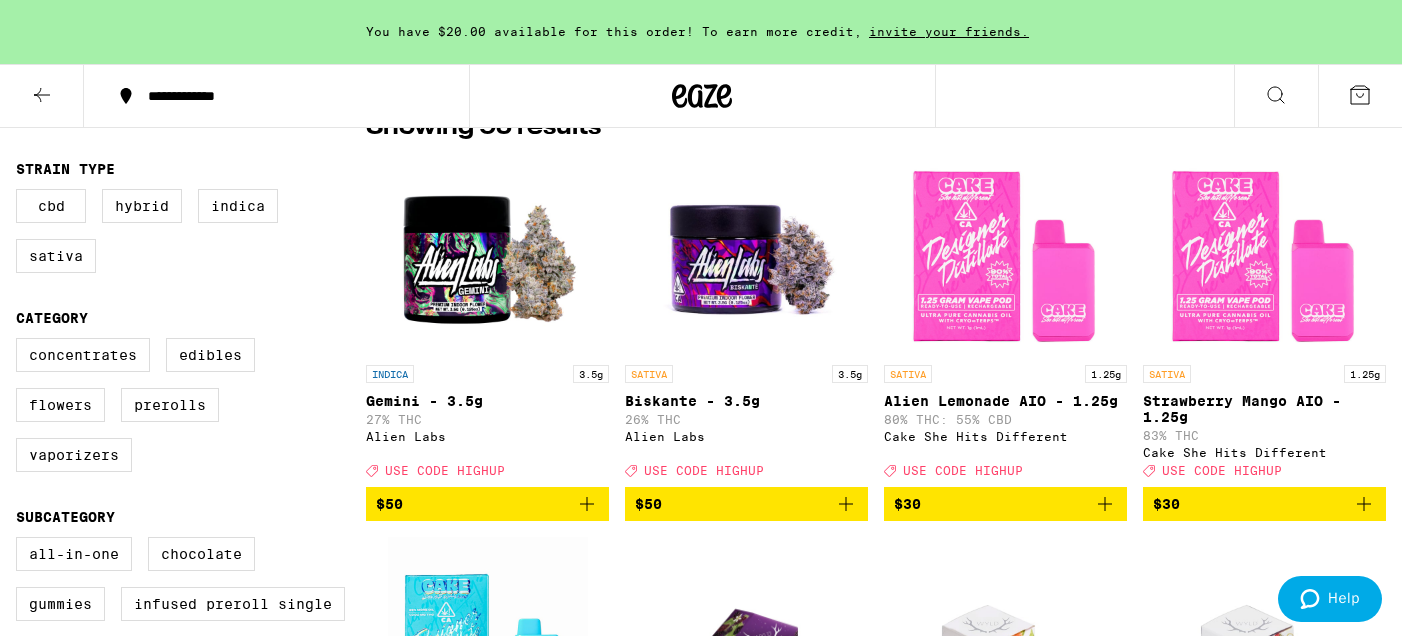 click 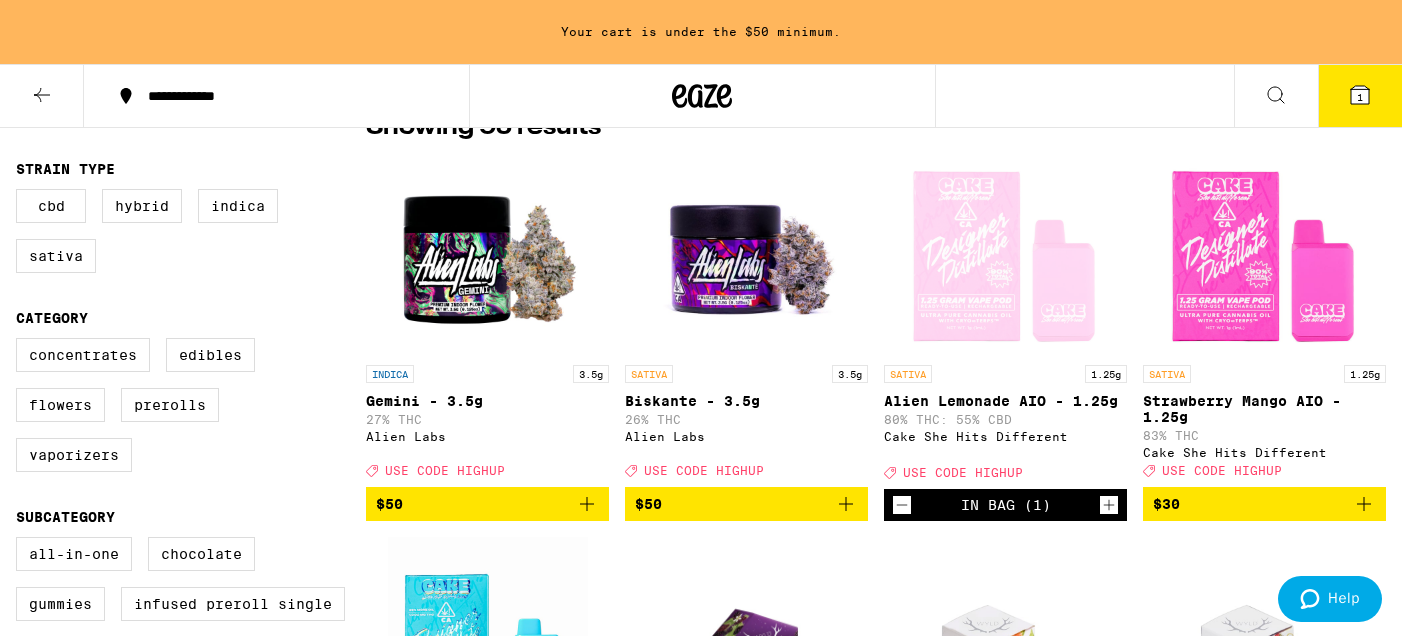 click 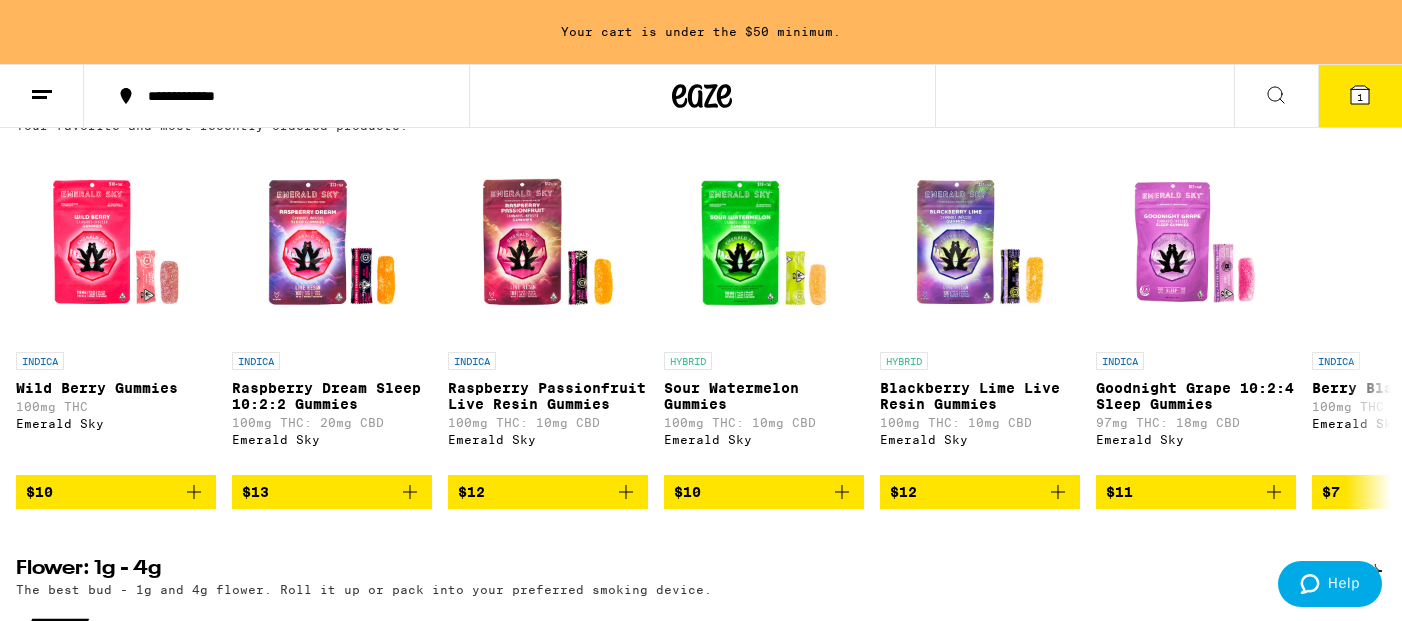 scroll, scrollTop: 806, scrollLeft: 0, axis: vertical 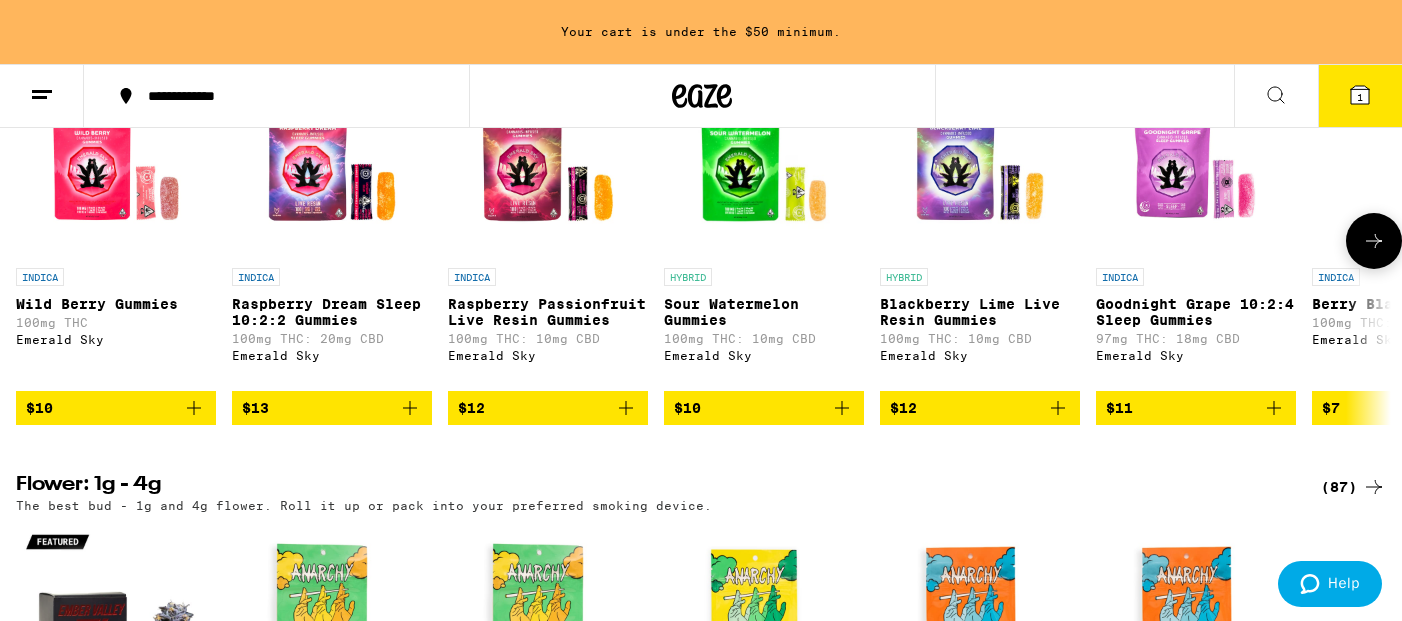 click 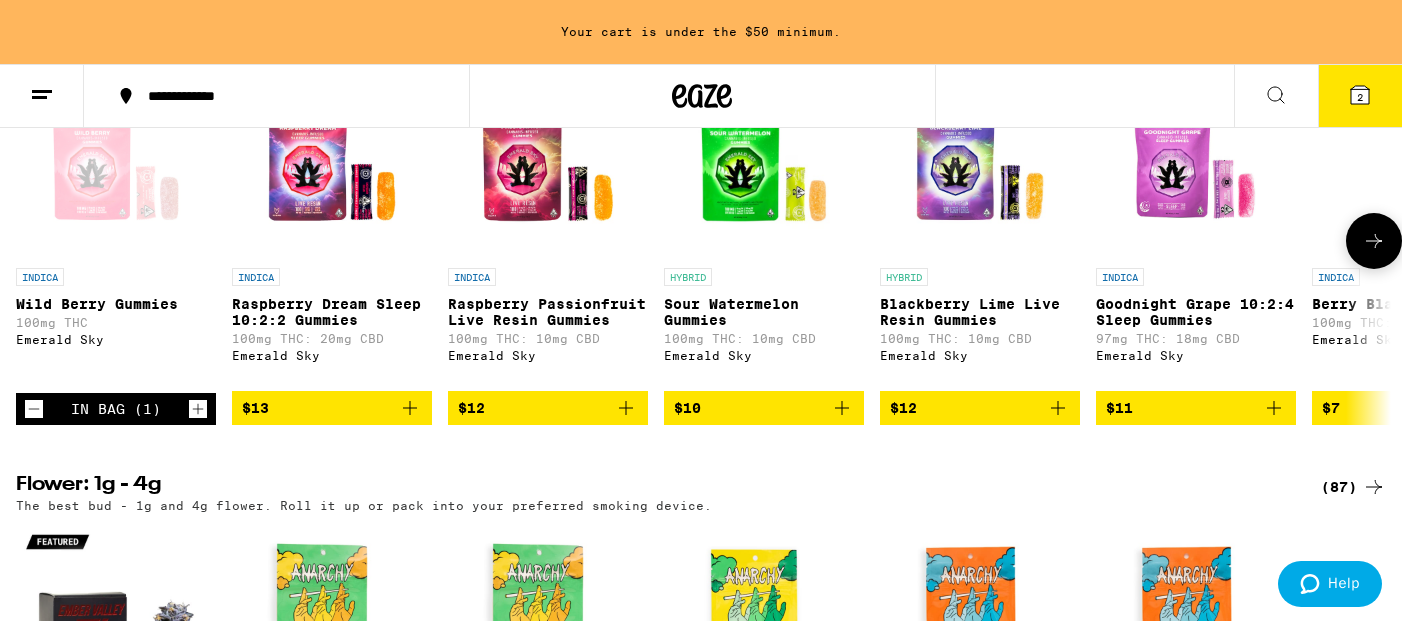click 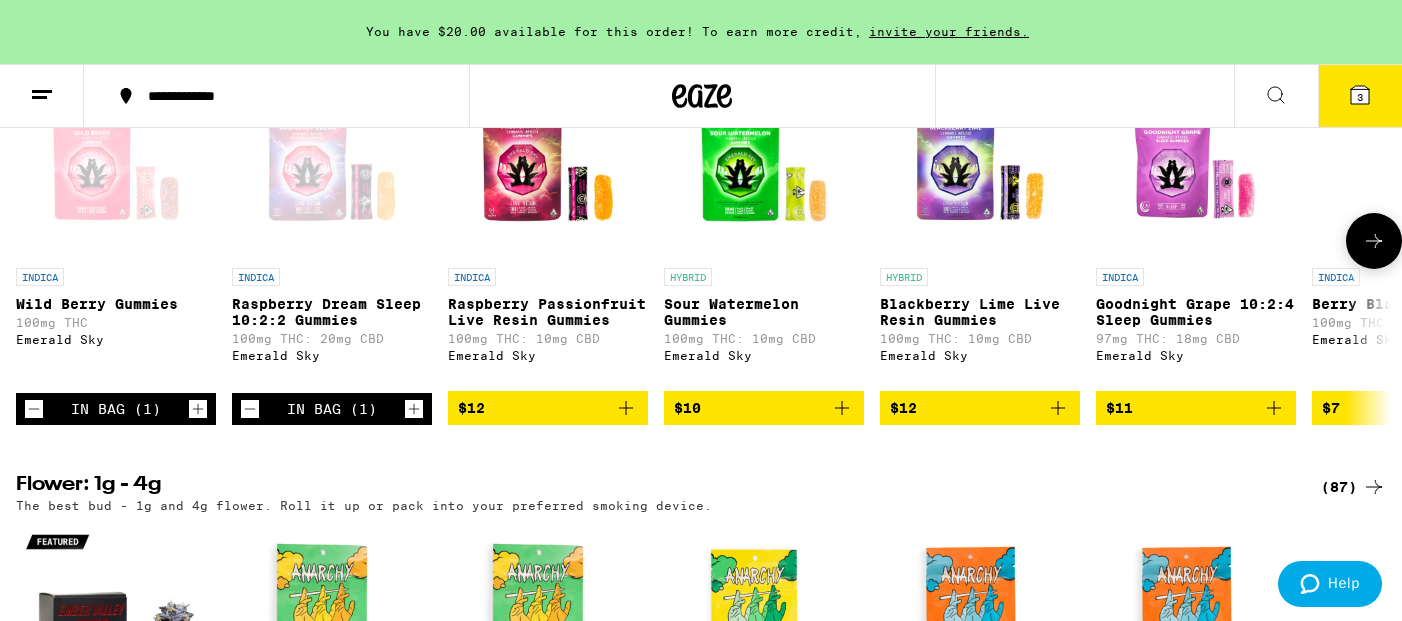 click 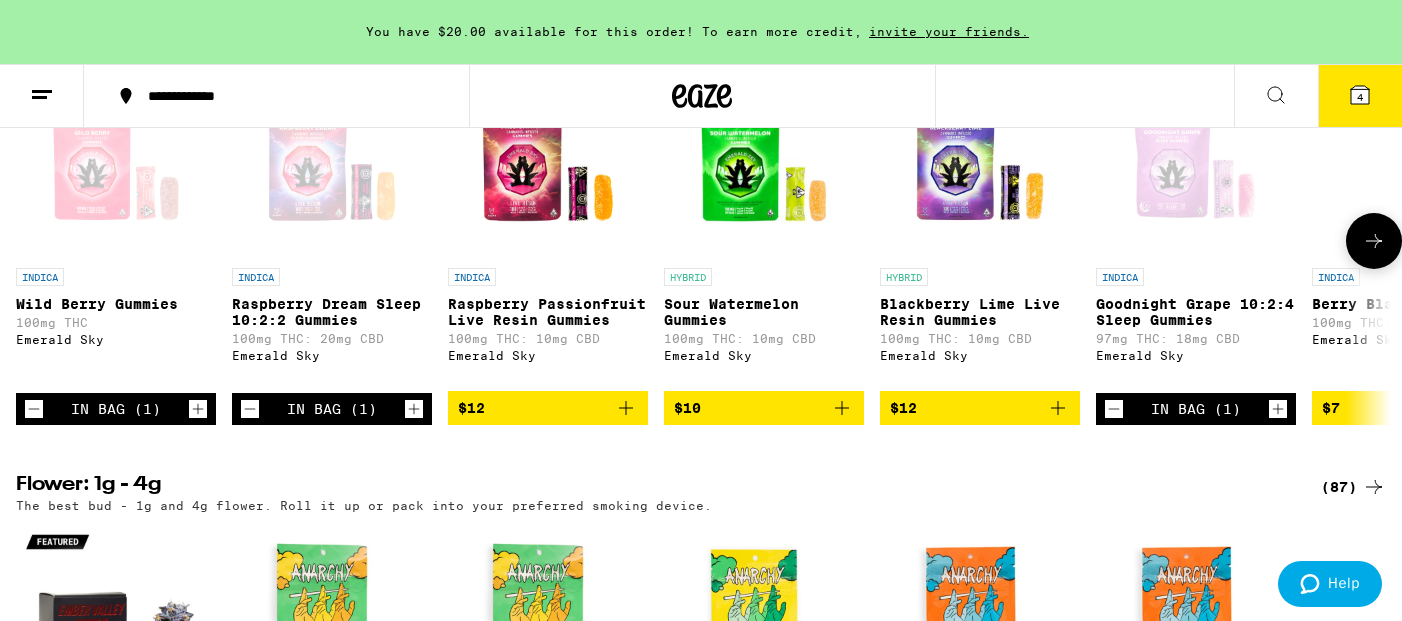 click 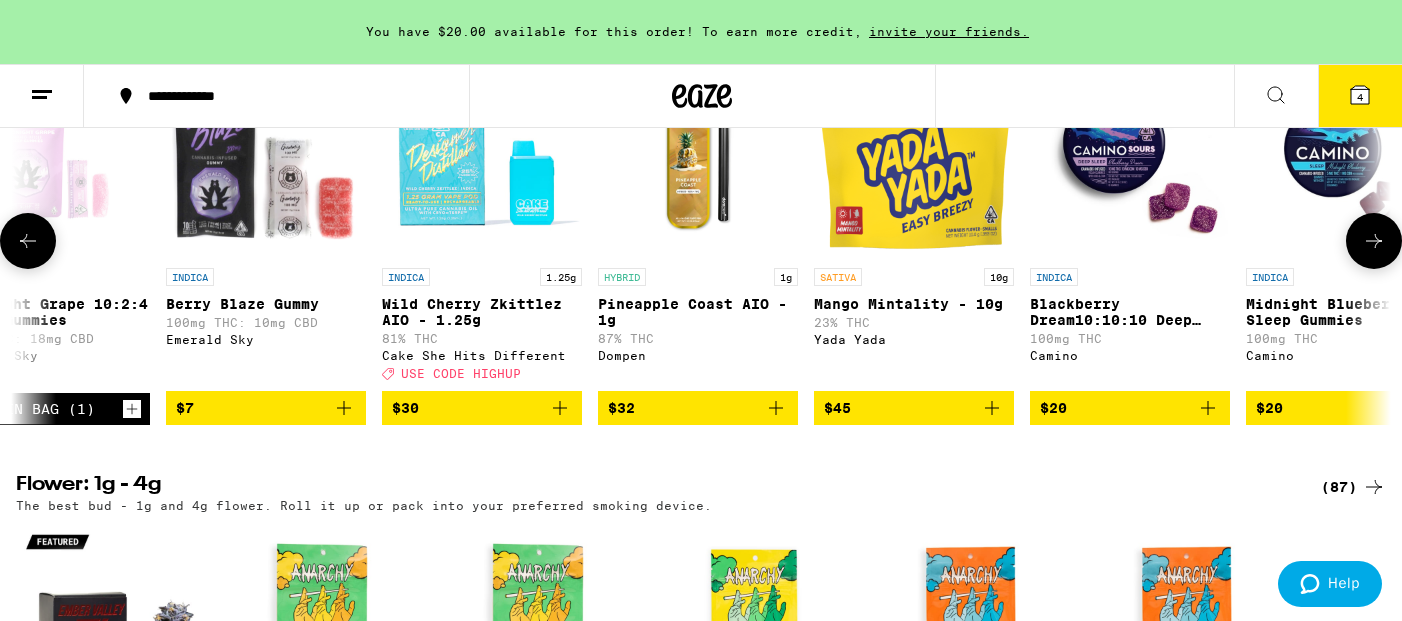 scroll, scrollTop: 0, scrollLeft: 1152, axis: horizontal 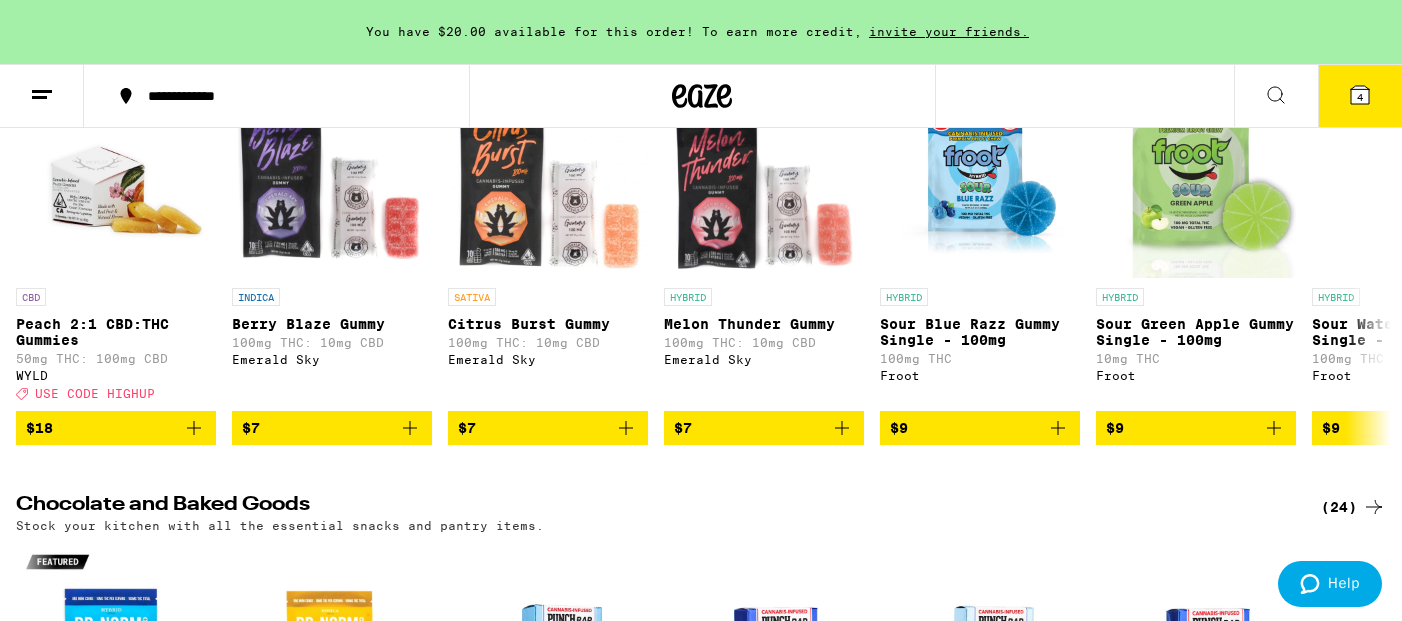 click on "(106)" at bounding box center (1349, 43) 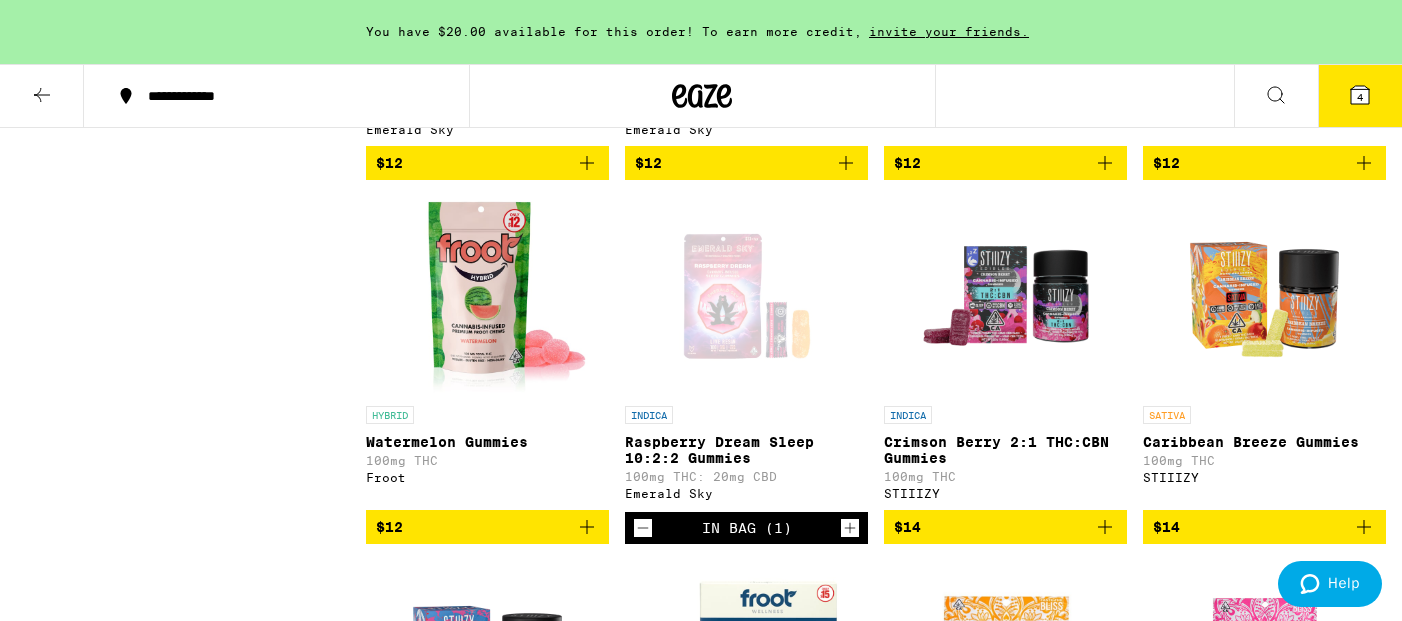 scroll, scrollTop: 1965, scrollLeft: 0, axis: vertical 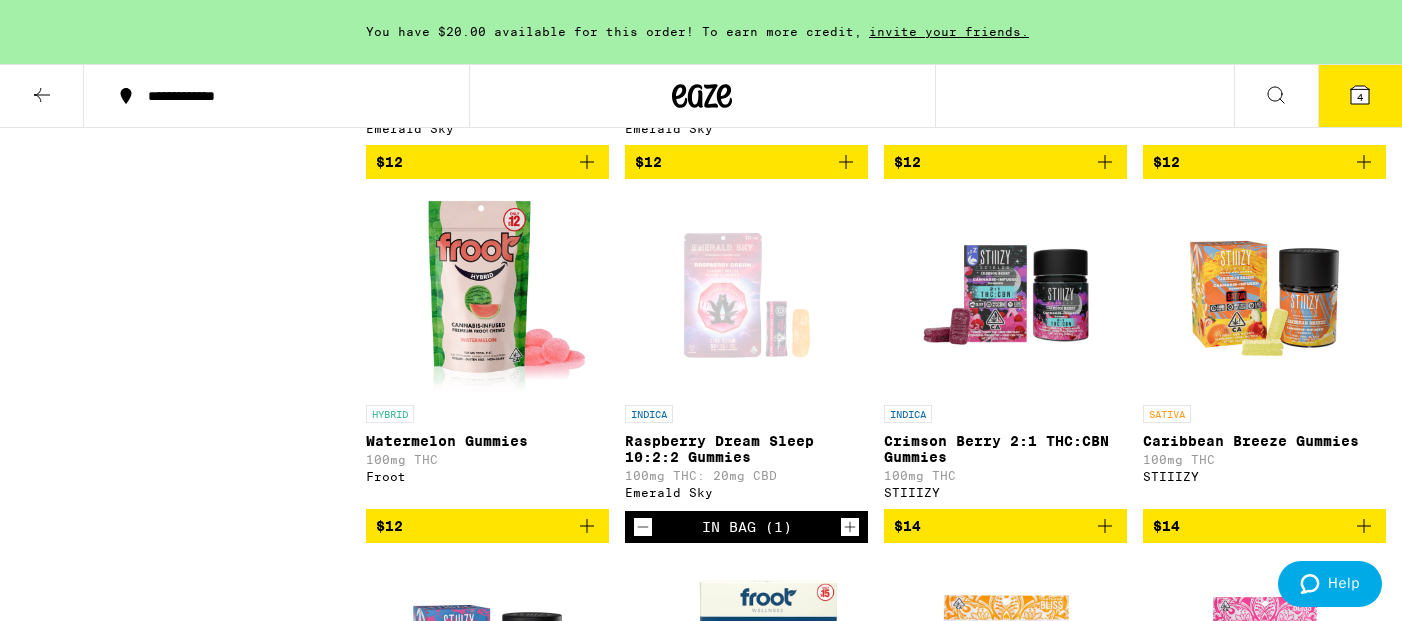 click 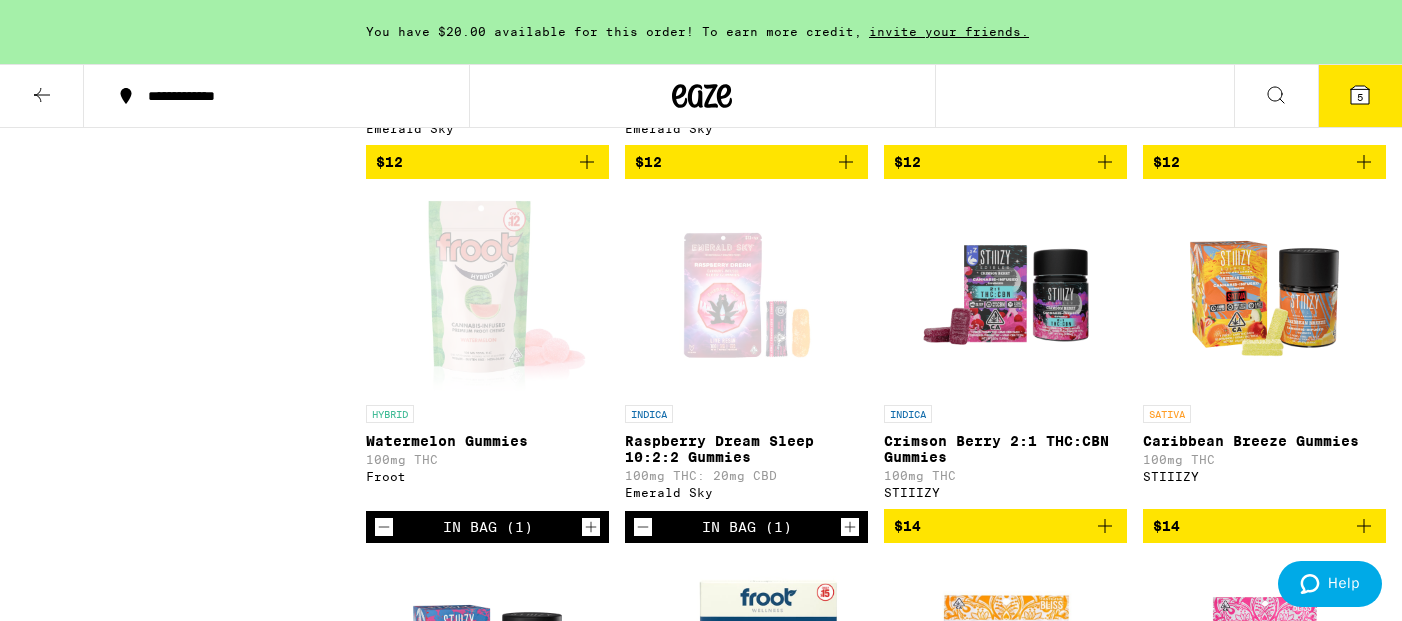 click on "5" at bounding box center (1360, 96) 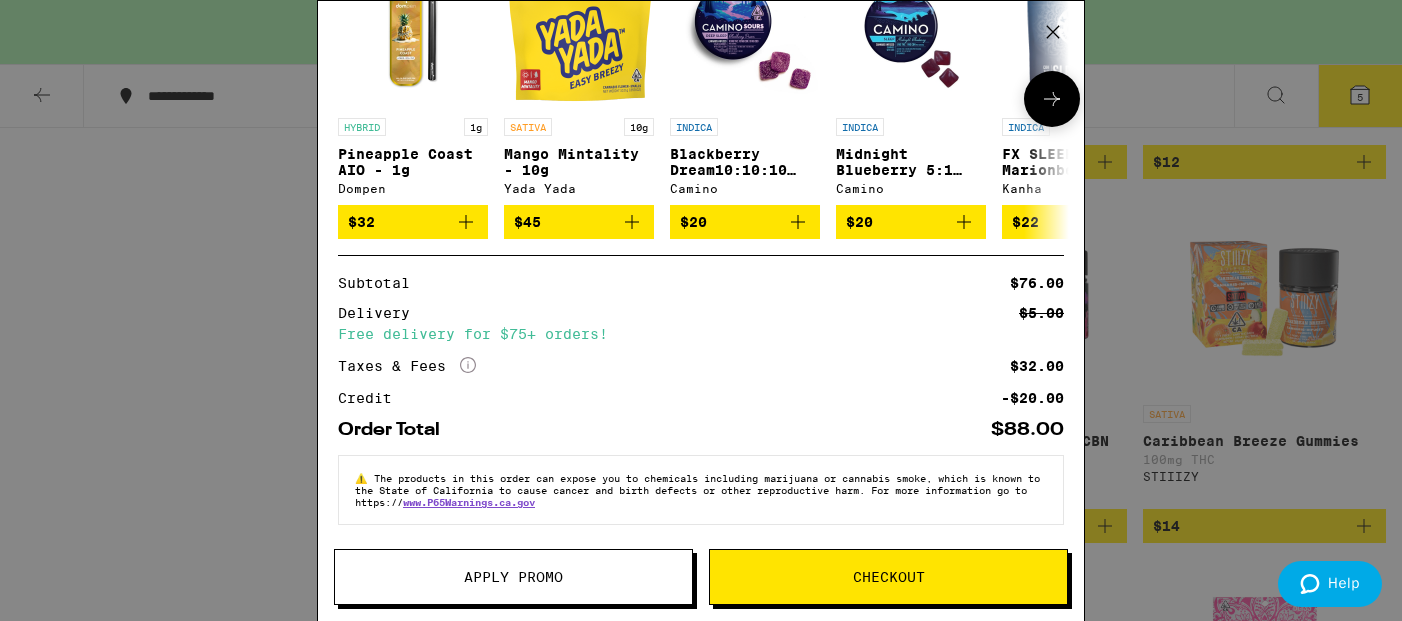 scroll, scrollTop: 596, scrollLeft: 0, axis: vertical 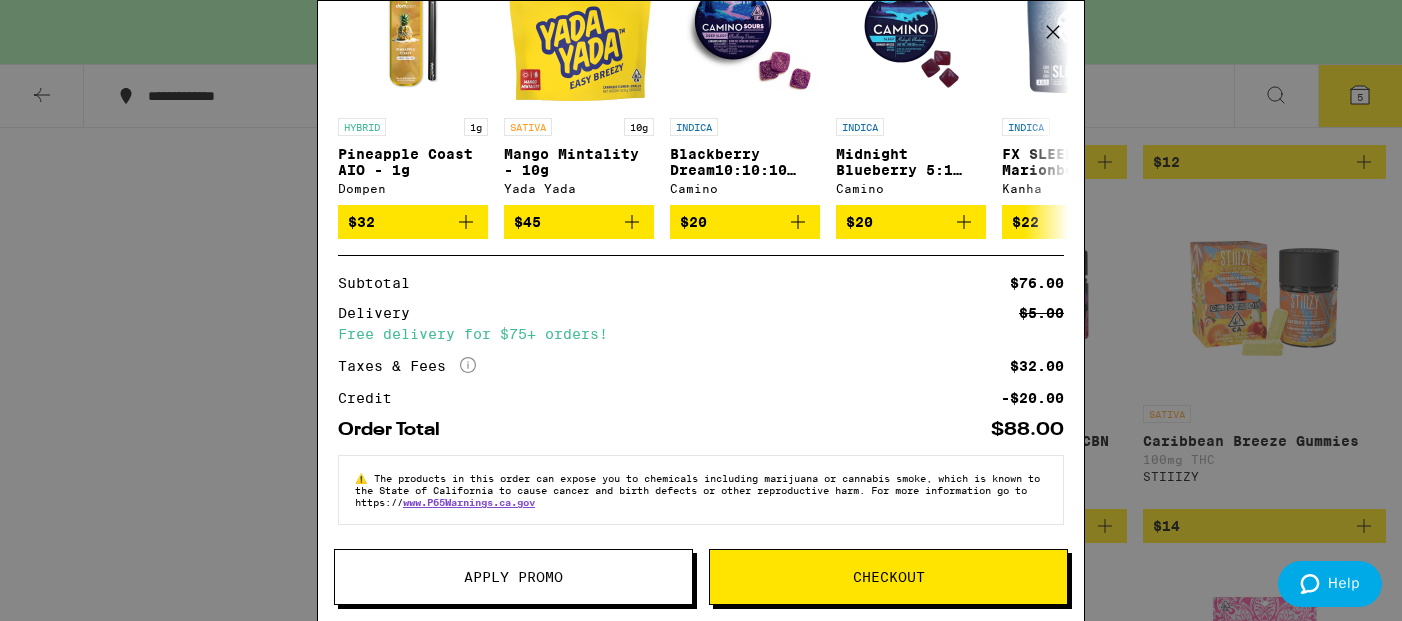 click on "Your Cart You have $20.00 available for this order! To earn more credit, invite your friends. Goodnight Grape 10:2:4 Sleep Gummies Emerald Sky $11 1 Wild Berry Gummies Emerald Sky $10 1 Watermelon Gummies Froot $12 1 Alien Lemonade AIO - 1.25g Cake She Hits Different $30 1 Raspberry Dream Sleep 10:2:2 Gummies Emerald Sky $13 1 You may also like... HYBRID 1g Pineapple Coast AIO - 1g Dompen $32 SATIVA 10g Mango Mintality - 10g Yada Yada $45 INDICA Blackberry Dream10:10:10 Deep Sleep Gummies Camino $20 INDICA Midnight Blueberry 5:1 Sleep Gummies Camino $20 INDICA FX SLEEP: Marionberry Plum 3:2:1 Gummies Kanha $22 HYBRID THC 25 Releaf Capsules Papa & Barkley $60 HYBRID 1g Social: Pineapple Express - 1g New Norm $33 HYBRID 1g Lights Out Tincture - 1000mg Yummi Karma $50 SATIVA 1g California Citrus AIO - 1g Dompen $32 HYBRID 1g Pax Diamonds : OG Kush - 1g PAX $41 Subtotal $76.00 Delivery $5.00 Free delivery for $75+ orders! Taxes & Fees More Info $32.00 Credit -$20.00 Order Total $88.00 ⚠️ Apply Promo Checkout" at bounding box center (701, 310) 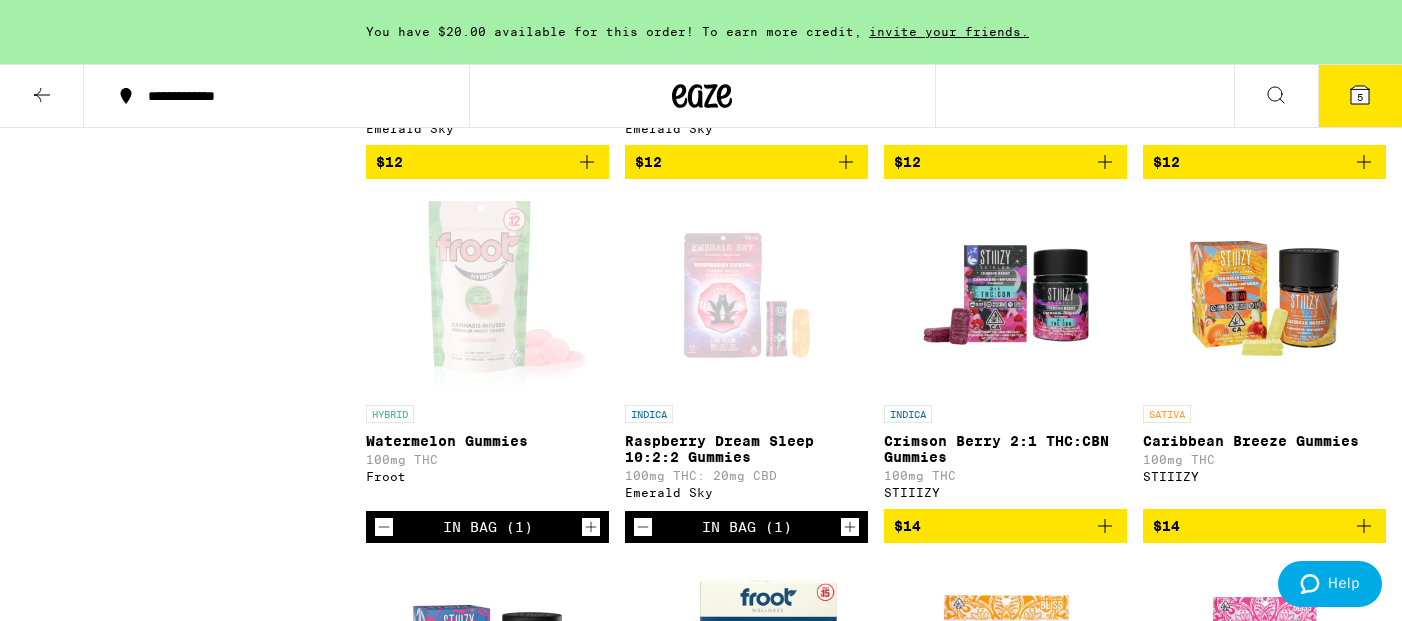 click at bounding box center [42, 96] 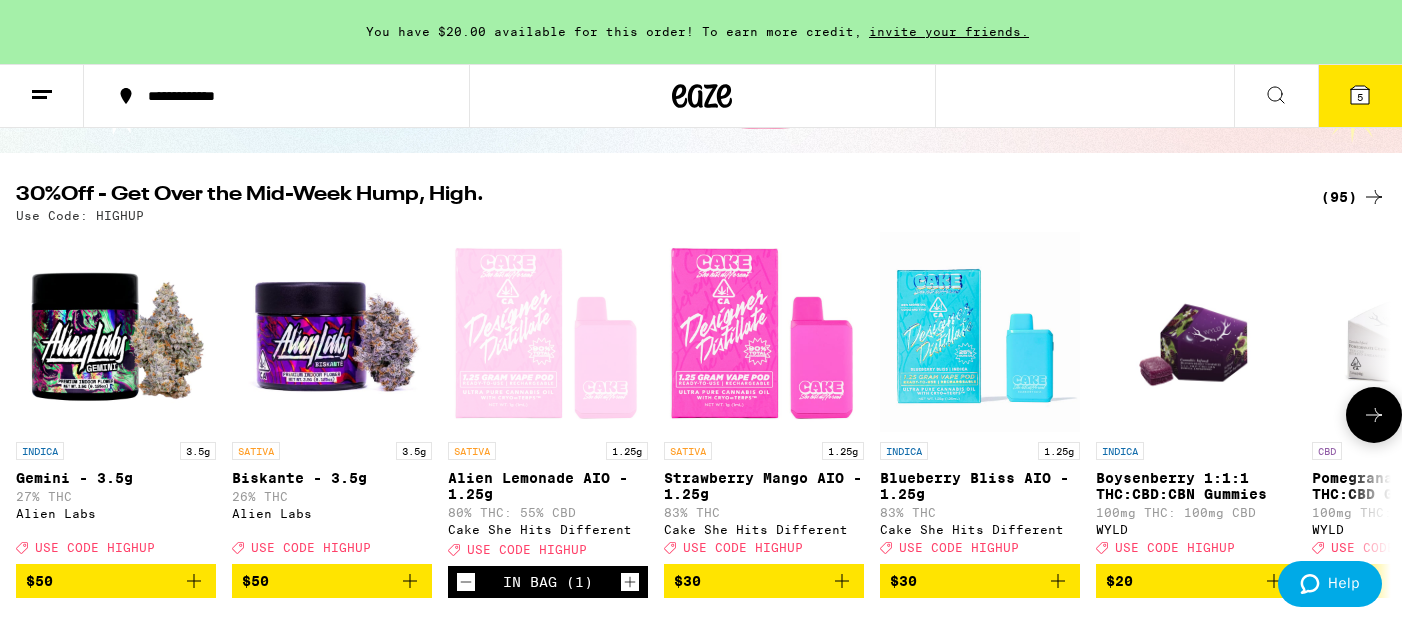 scroll, scrollTop: 218, scrollLeft: 0, axis: vertical 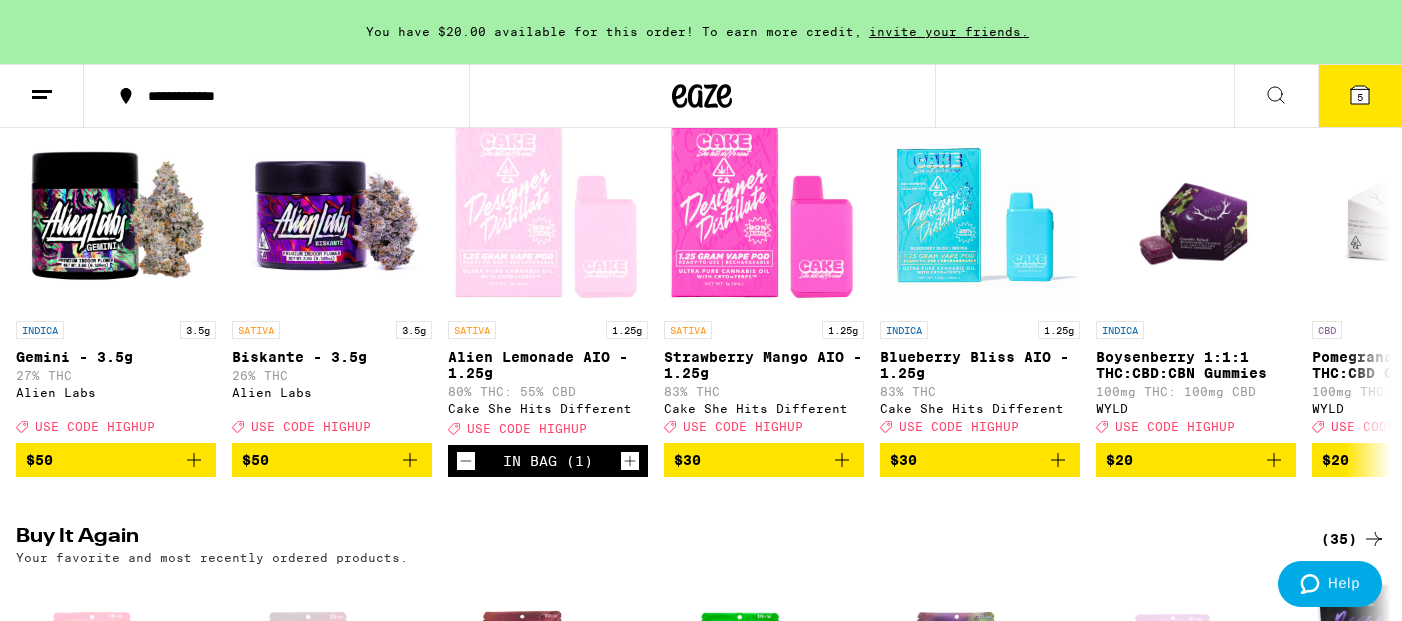 click on "5" at bounding box center (1360, 96) 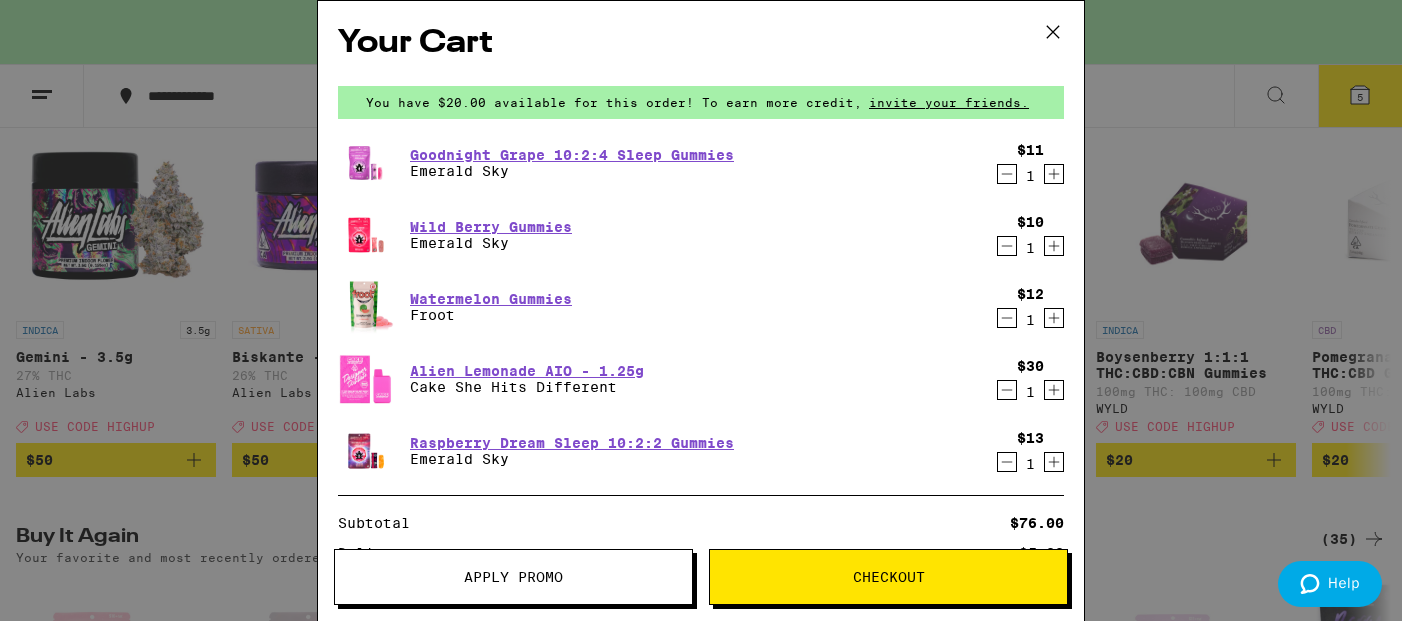 click on "Your Cart You have $20.00 available for this order! To earn more credit, invite your friends. Goodnight Grape 10:2:4 Sleep Gummies Emerald Sky $11 1 Wild Berry Gummies Emerald Sky $10 1 Watermelon Gummies Froot $12 1 Alien Lemonade AIO - 1.25g Cake She Hits Different $30 1 Raspberry Dream Sleep 10:2:2 Gummies Emerald Sky $13 1 Subtotal $76.00 Delivery $5.00 Free delivery for $75+ orders! Taxes & Fees More Info $32.00 Credit -$20.00 Order Total $88.00 Apply Promo Checkout" at bounding box center (701, 310) 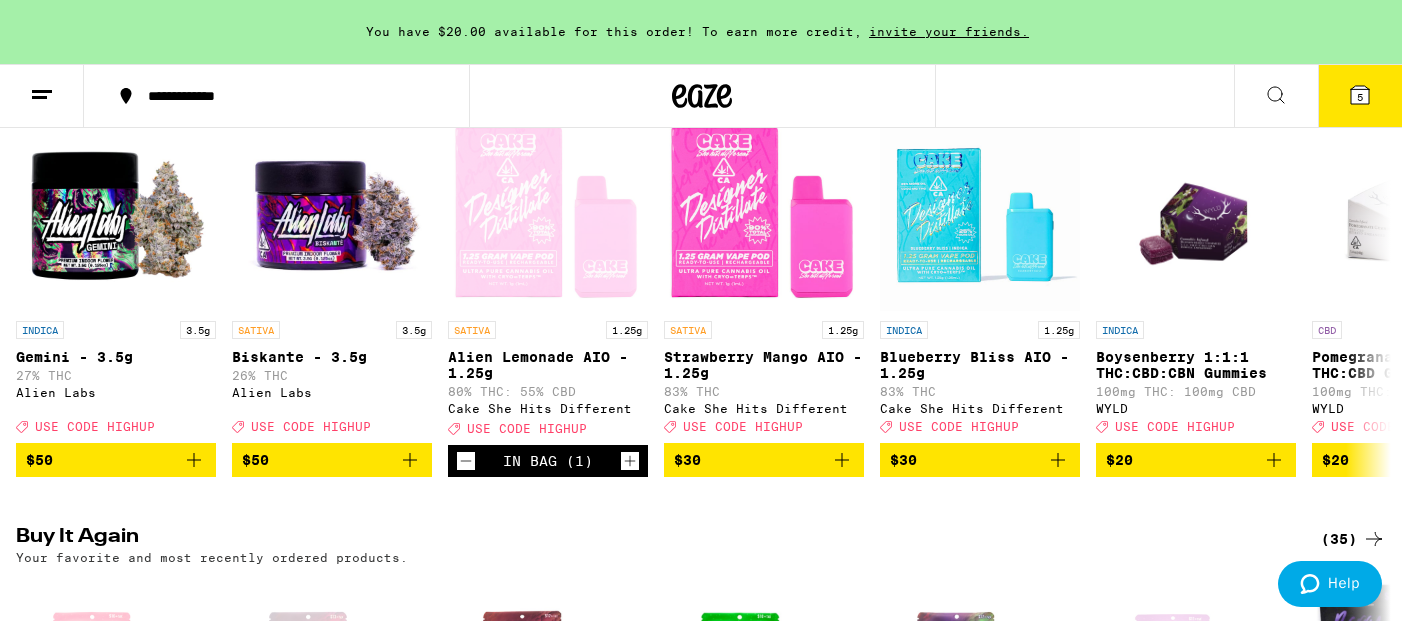 scroll, scrollTop: 0, scrollLeft: 0, axis: both 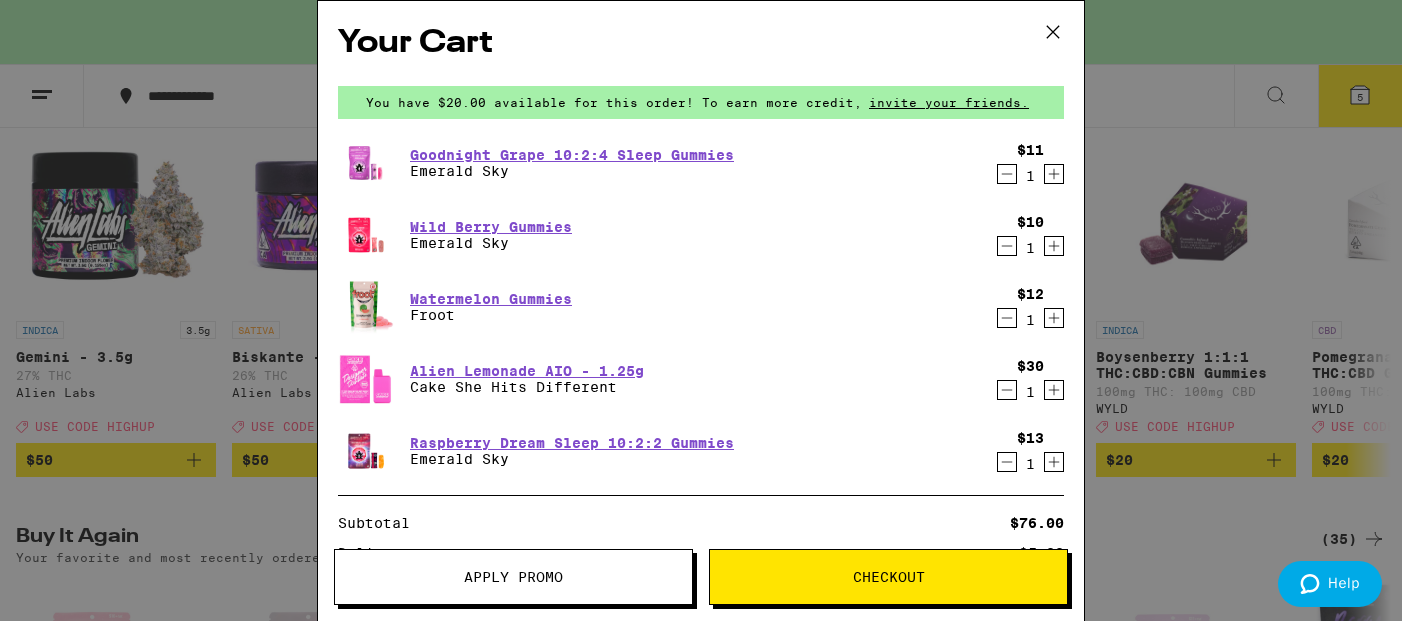 click on "Apply Promo" at bounding box center (513, 577) 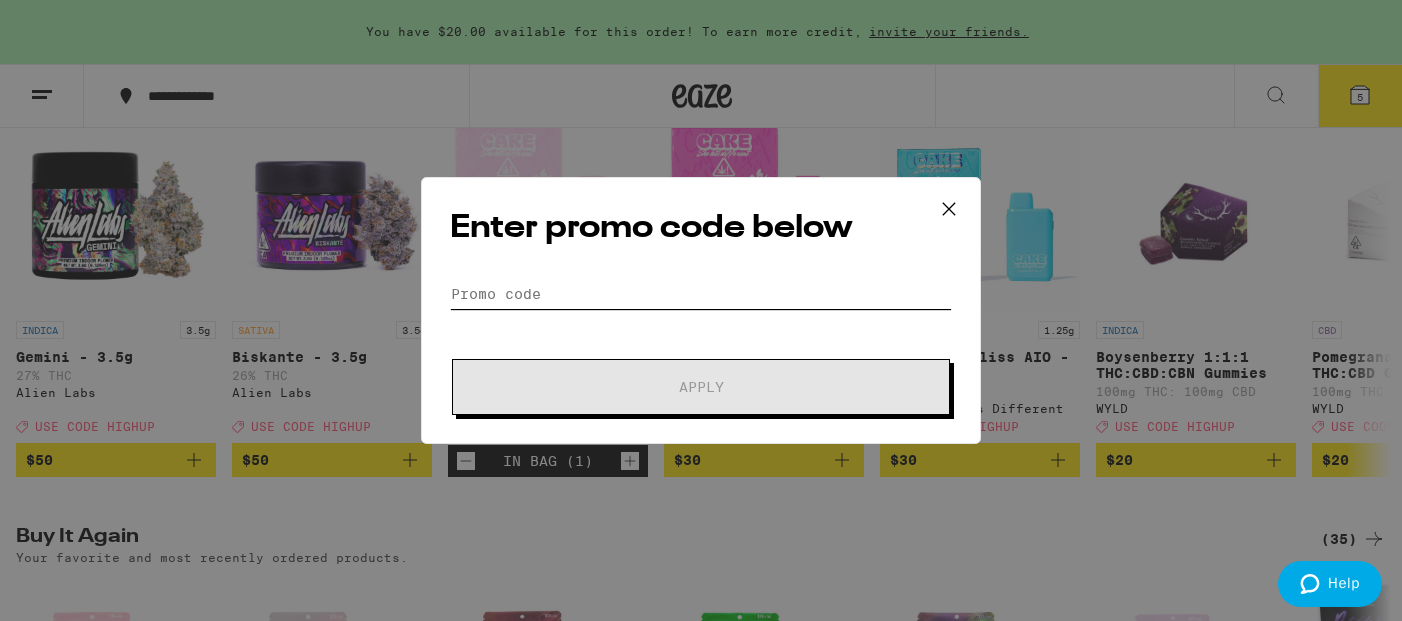 click on "Promo Code" at bounding box center [701, 294] 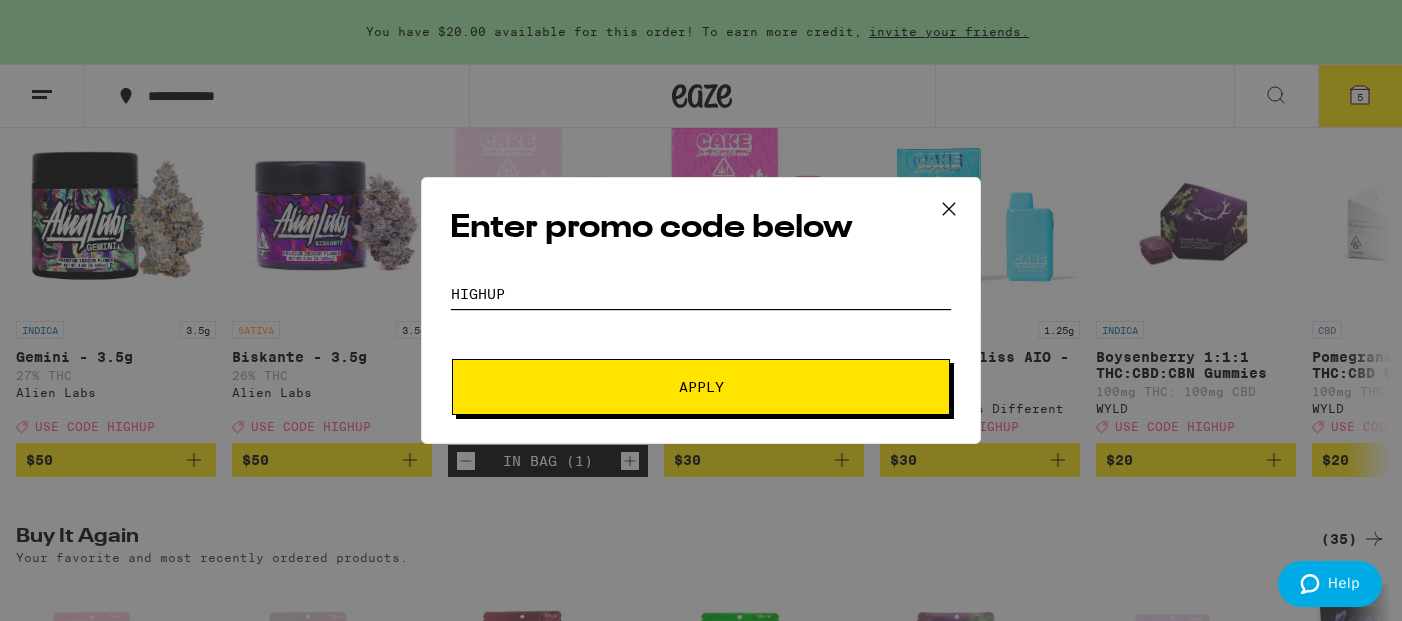 type on "highup" 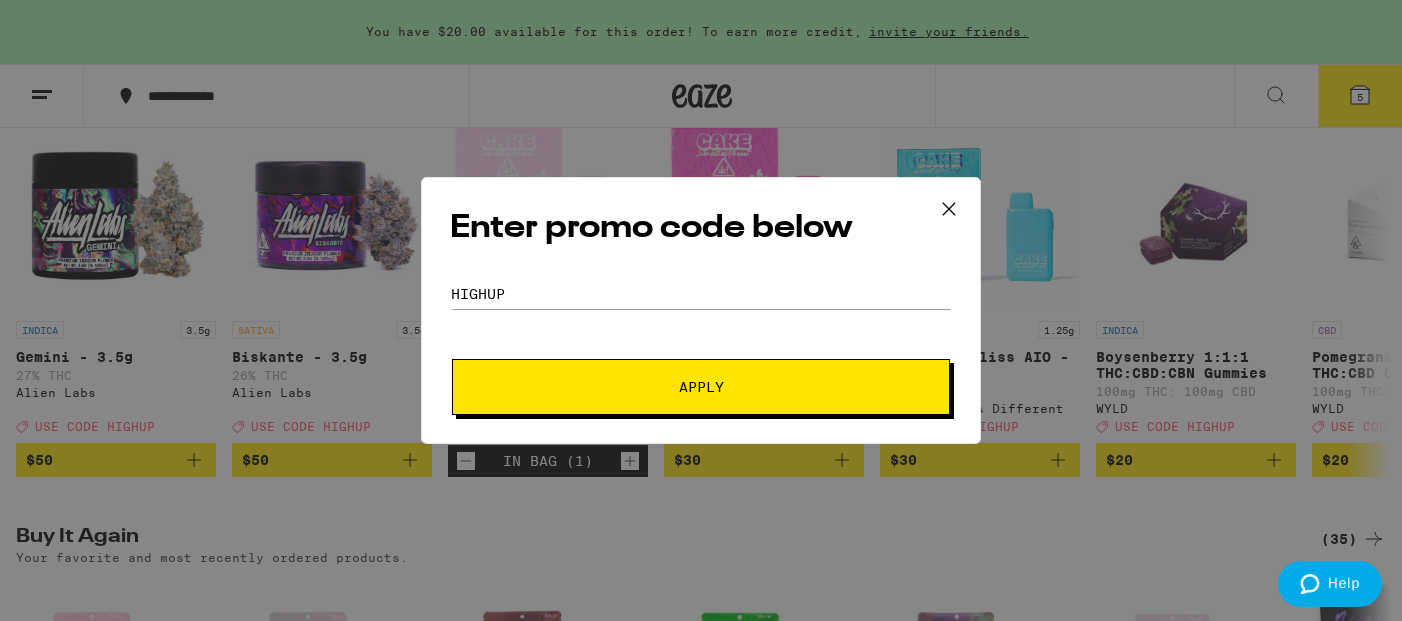 click on "Promo Code highup Apply" 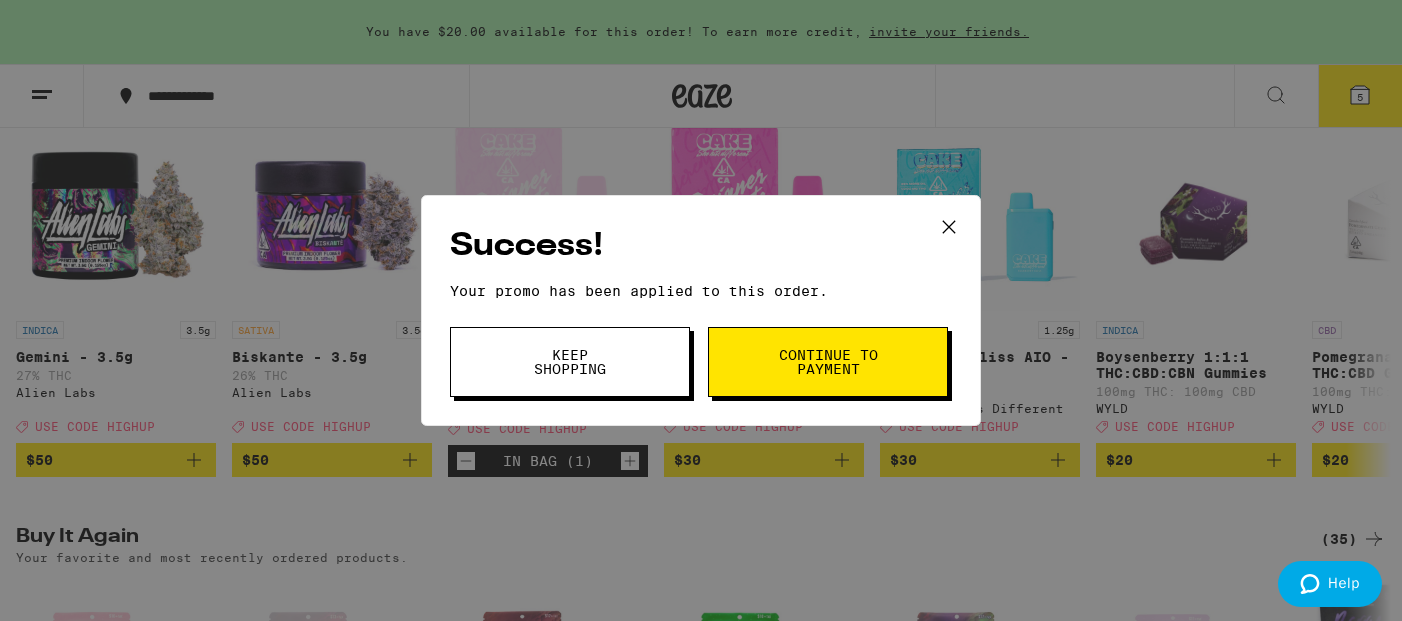 click 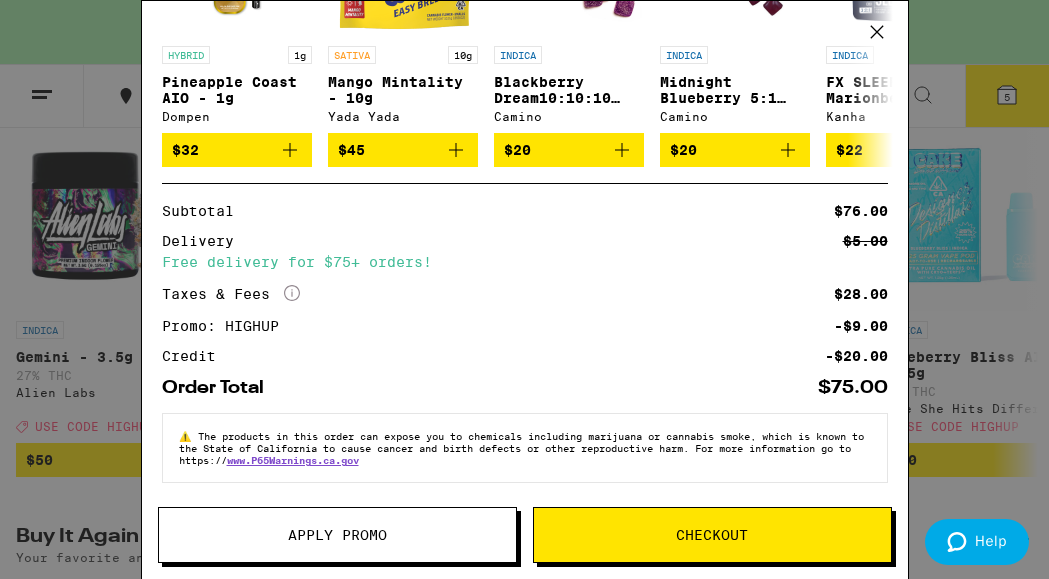 scroll, scrollTop: 666, scrollLeft: 0, axis: vertical 